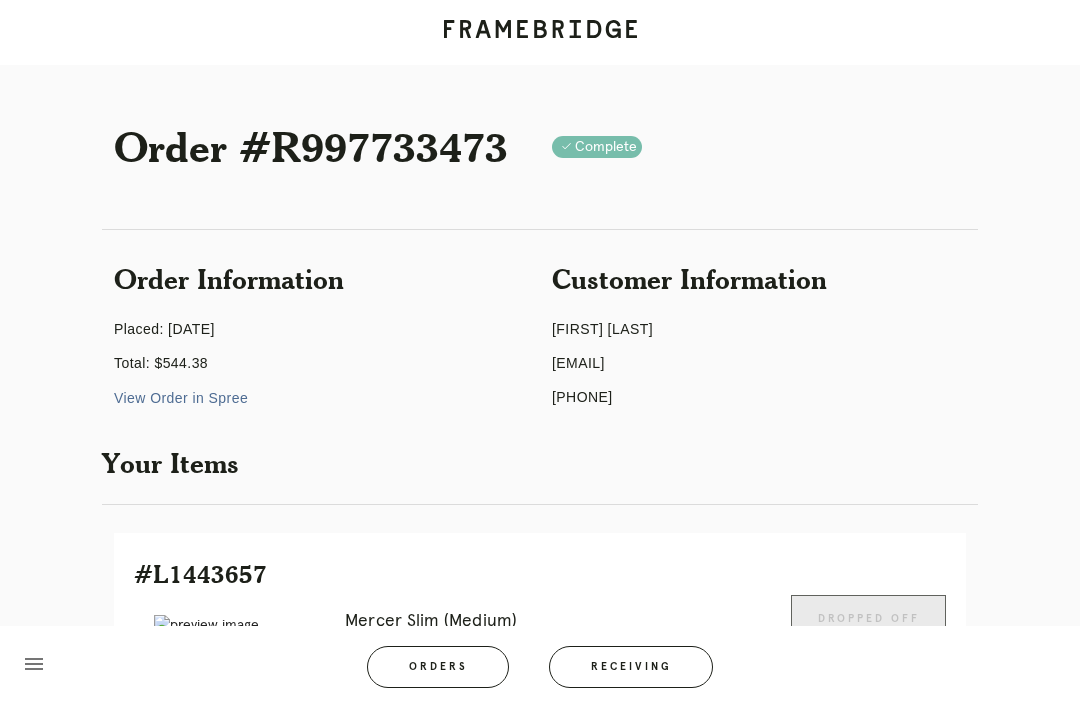 scroll, scrollTop: 417, scrollLeft: 0, axis: vertical 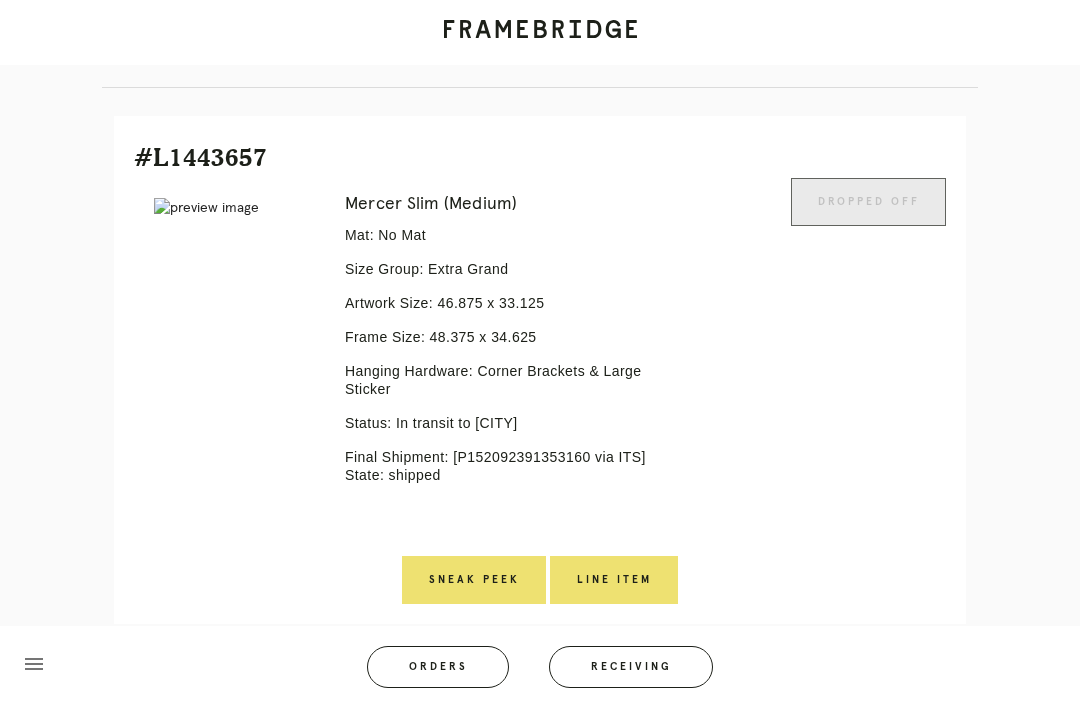 click on "Orders" at bounding box center [438, 667] 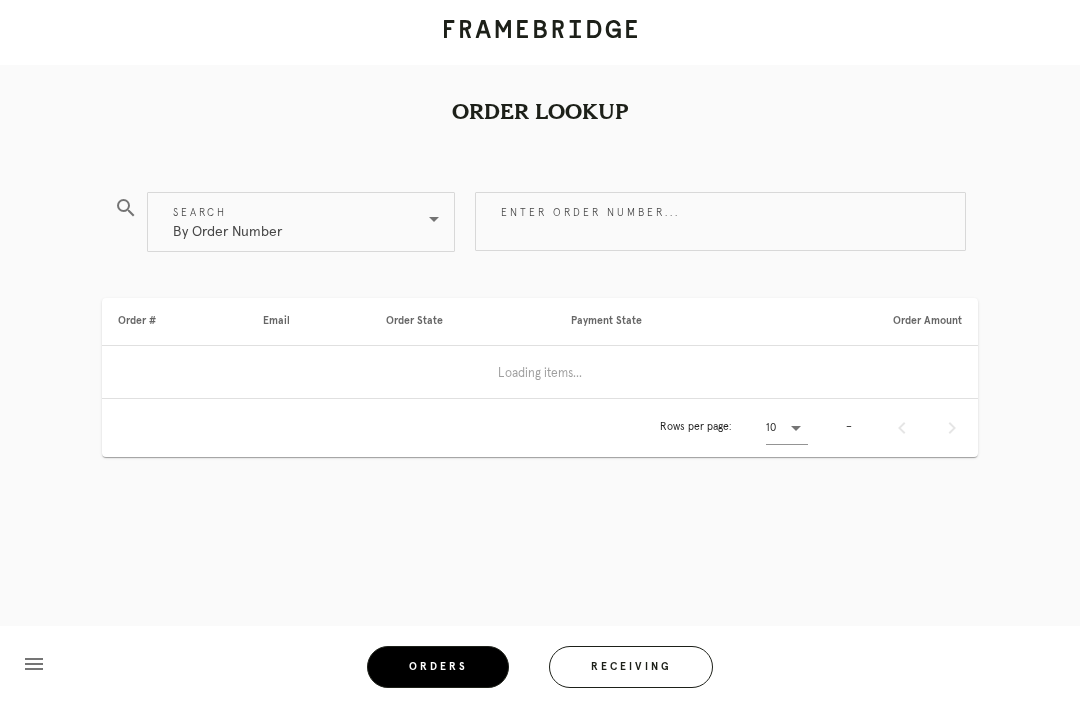 scroll, scrollTop: 0, scrollLeft: 0, axis: both 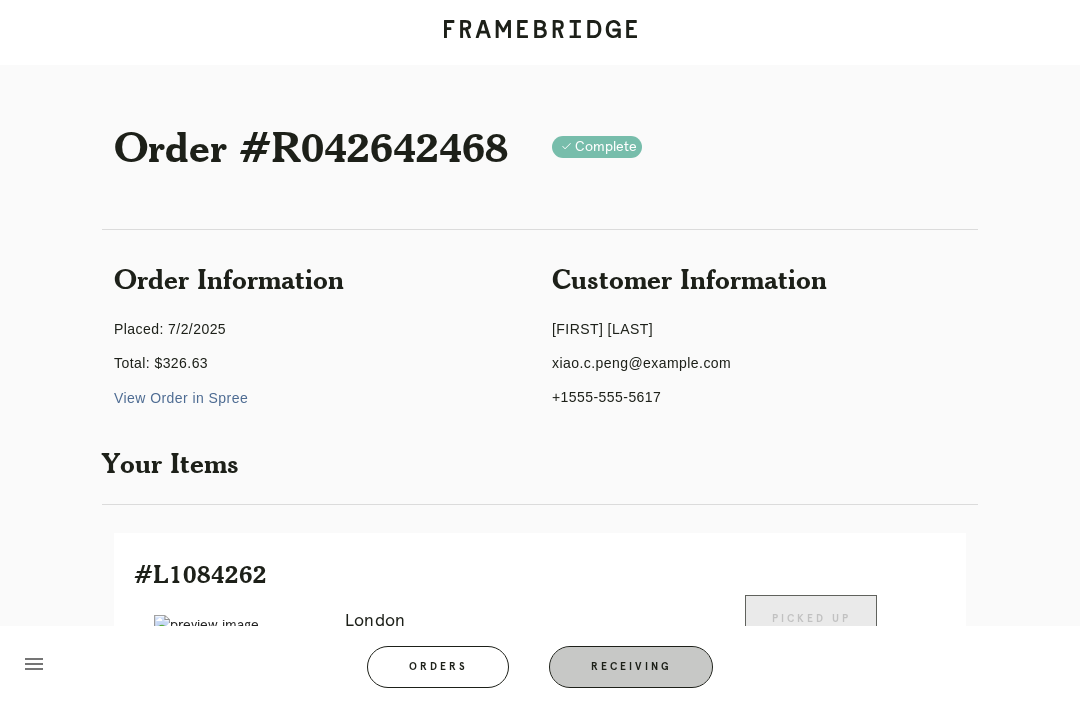 click on "Receiving" at bounding box center [631, 667] 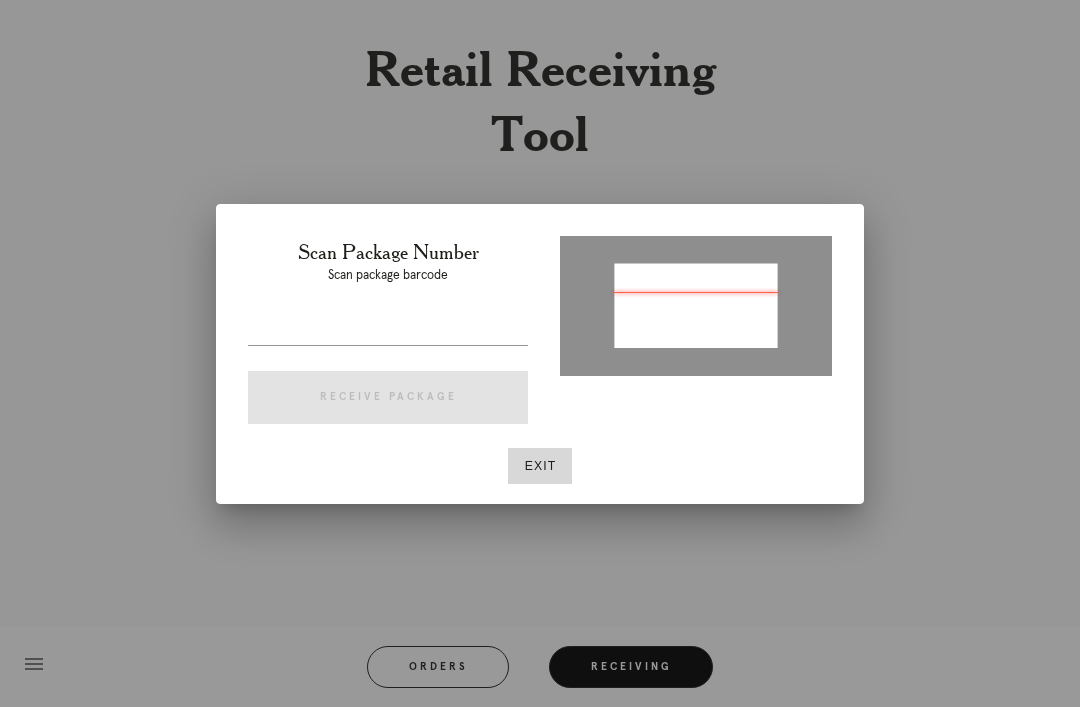 type on "P903749423687266" 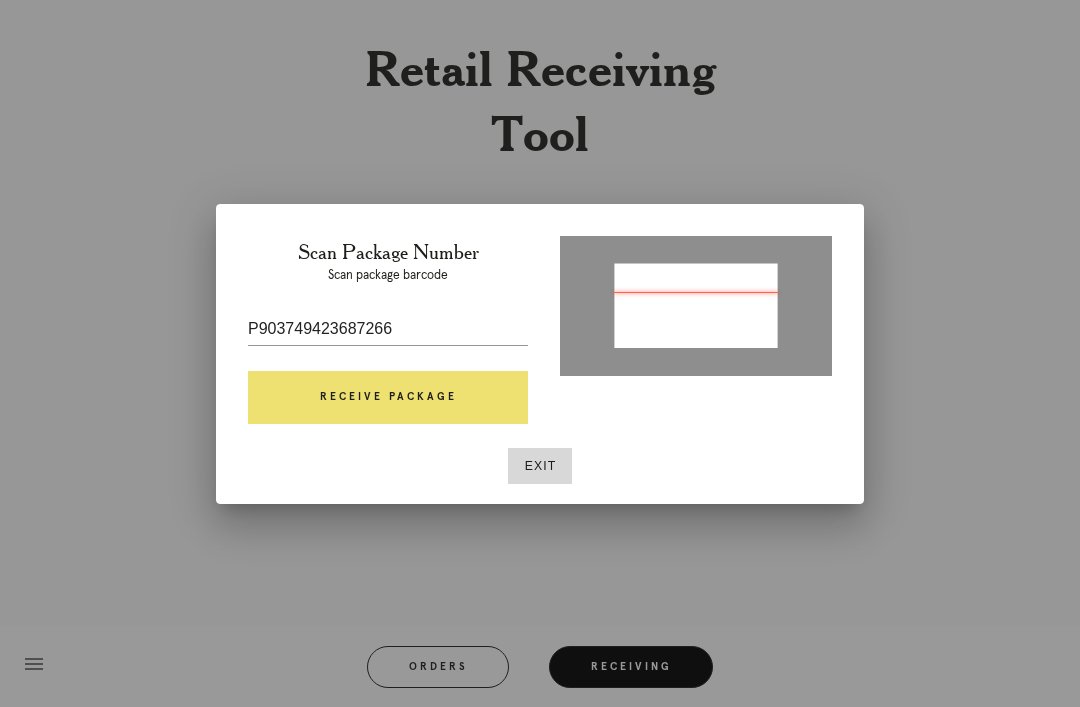 click on "Receive Package" at bounding box center [388, 398] 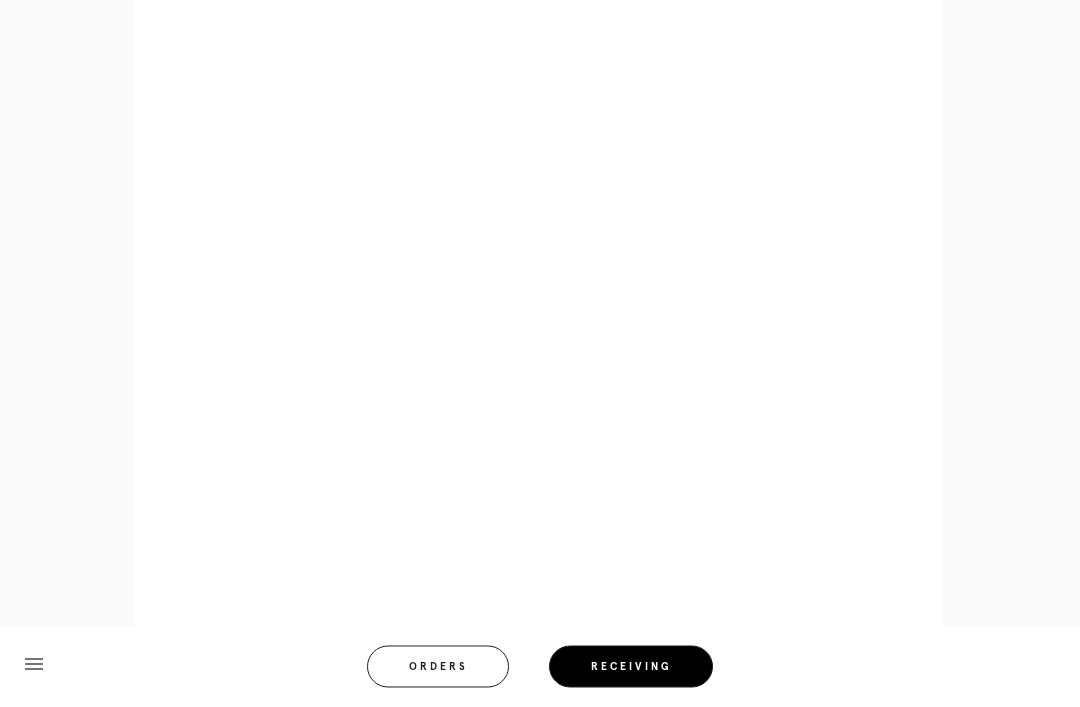 scroll, scrollTop: 946, scrollLeft: 0, axis: vertical 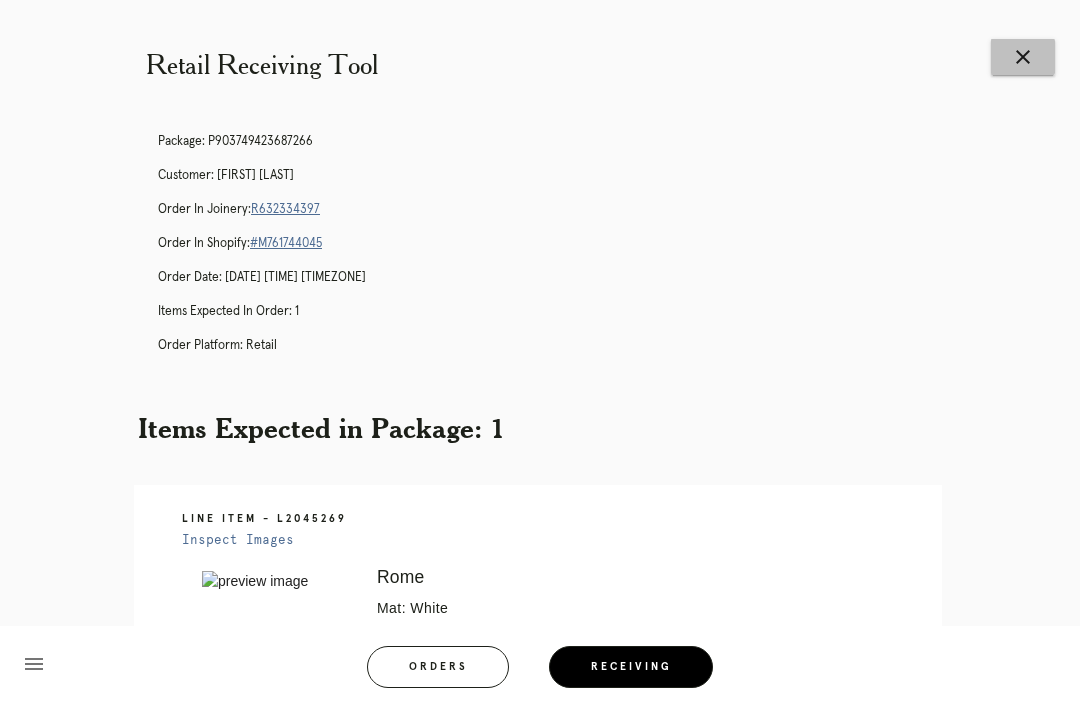 click on "close" at bounding box center (1023, 57) 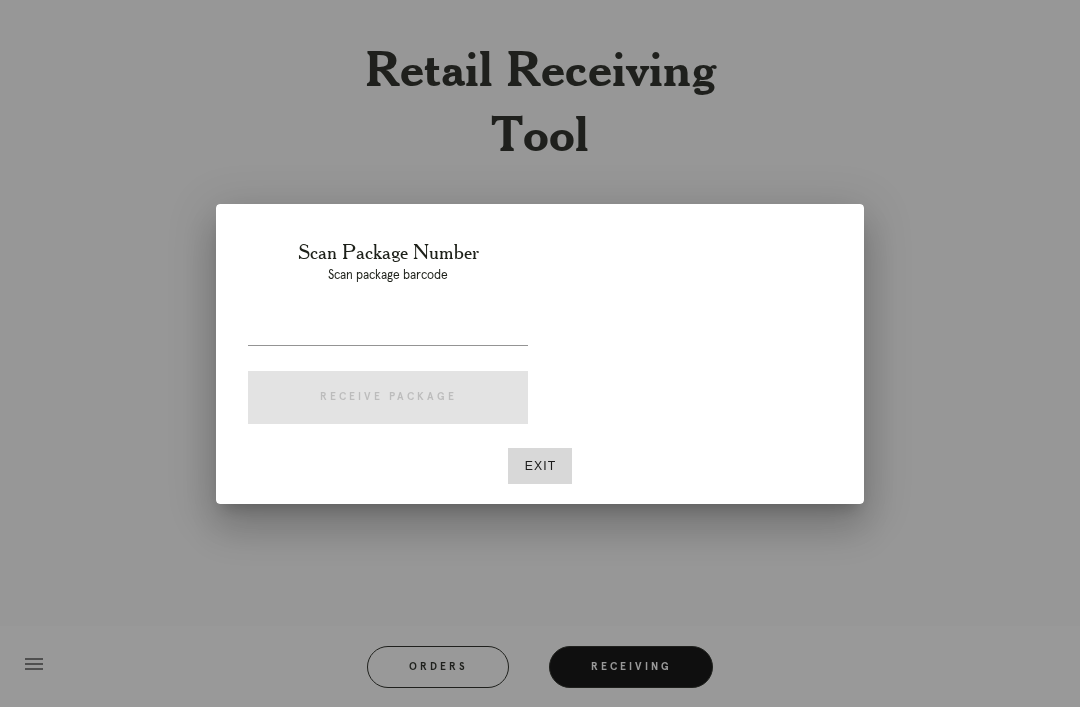 scroll, scrollTop: 0, scrollLeft: 0, axis: both 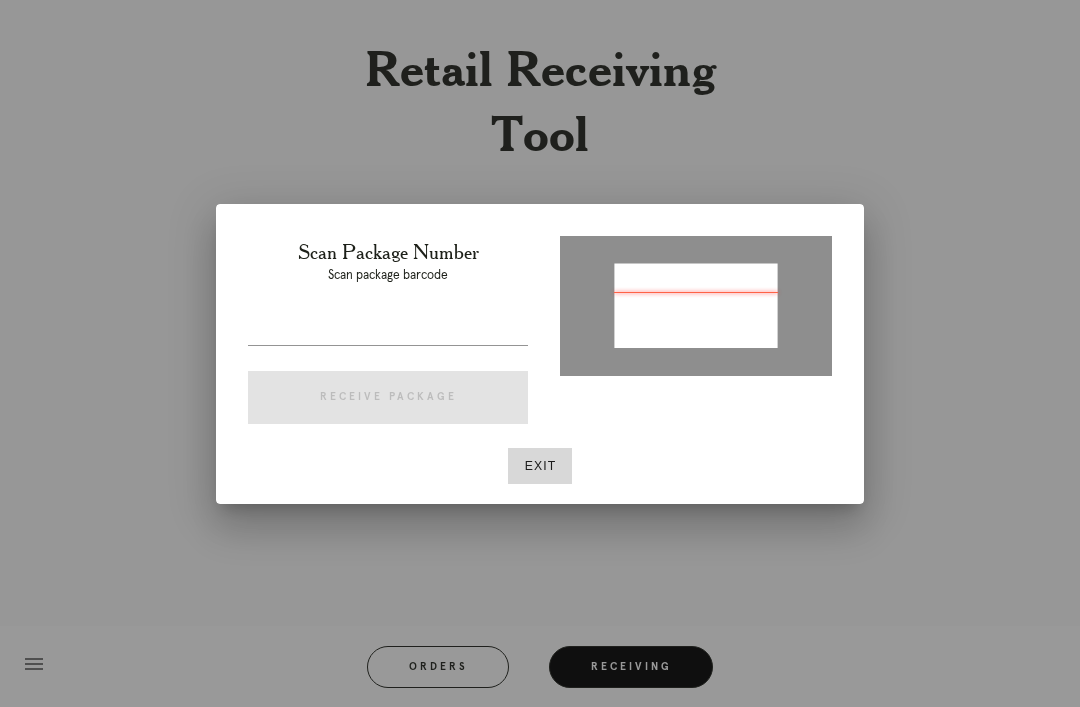 type on "P[PHONE]" 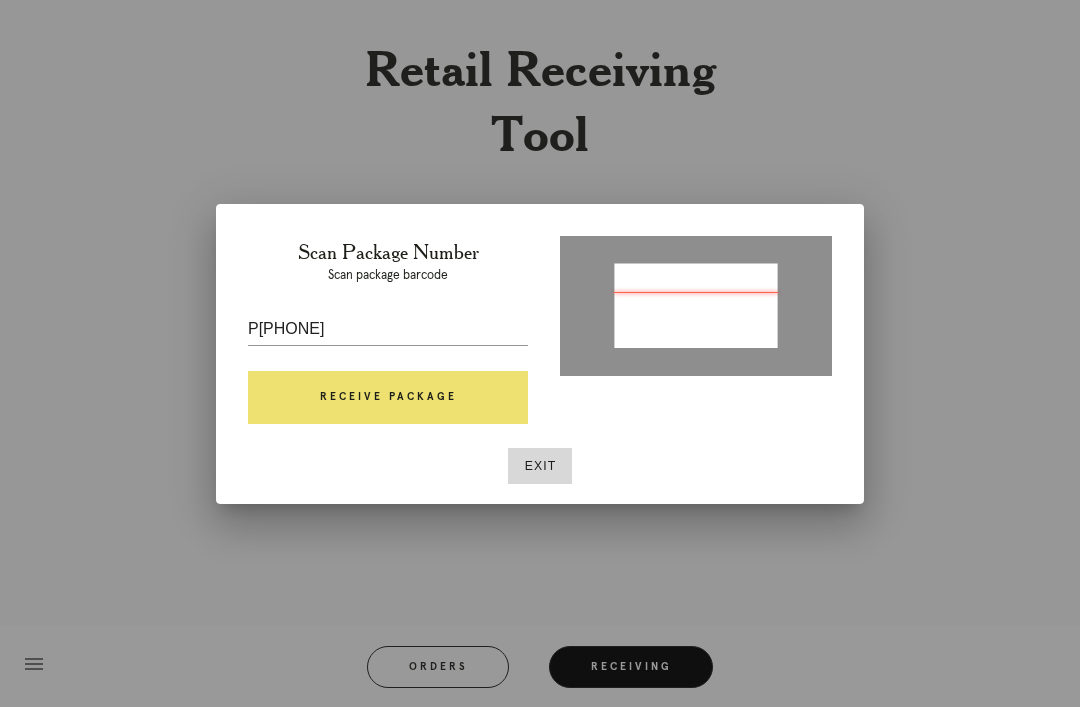 click on "Receive Package" at bounding box center [388, 398] 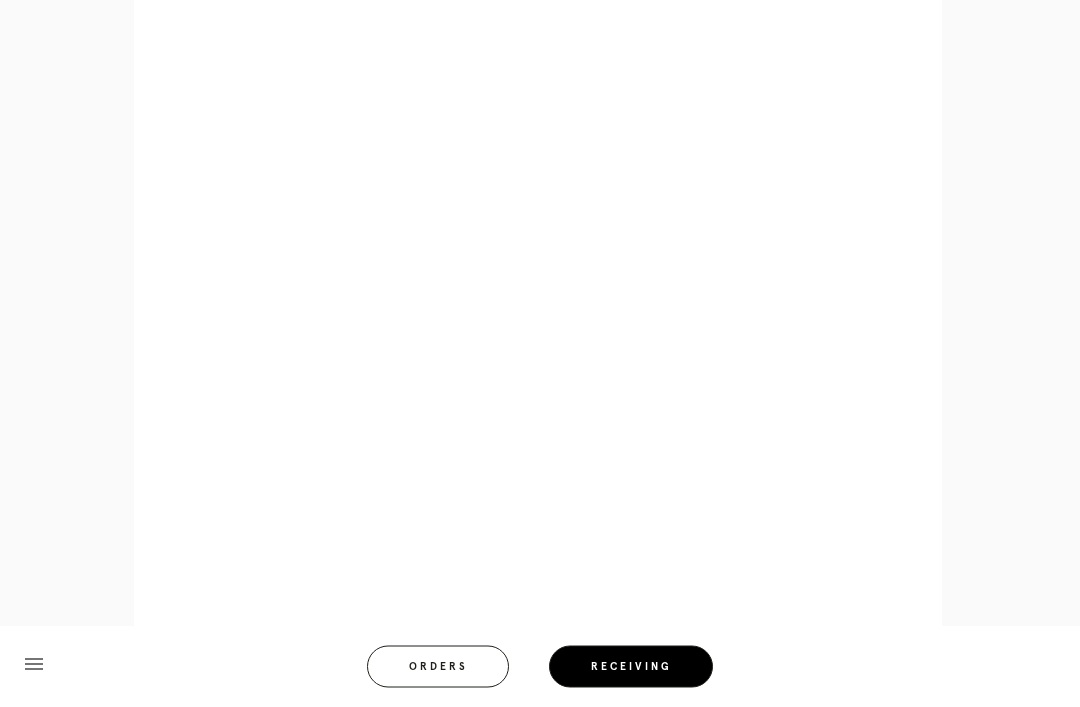 scroll, scrollTop: 858, scrollLeft: 0, axis: vertical 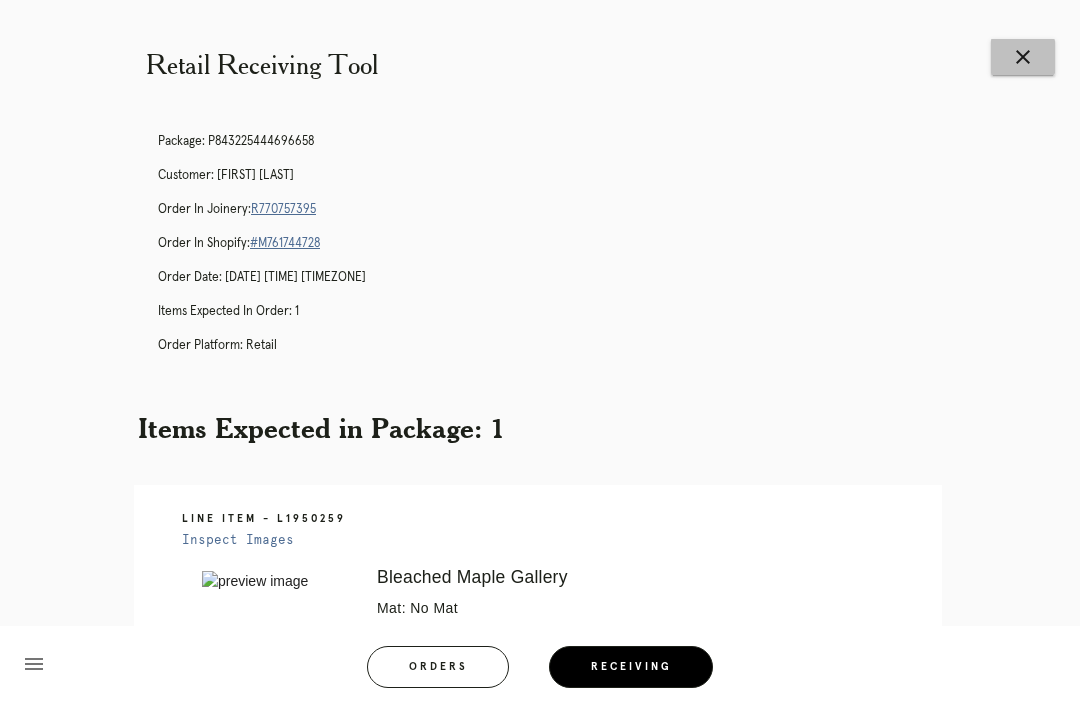 click on "close" at bounding box center [1023, 57] 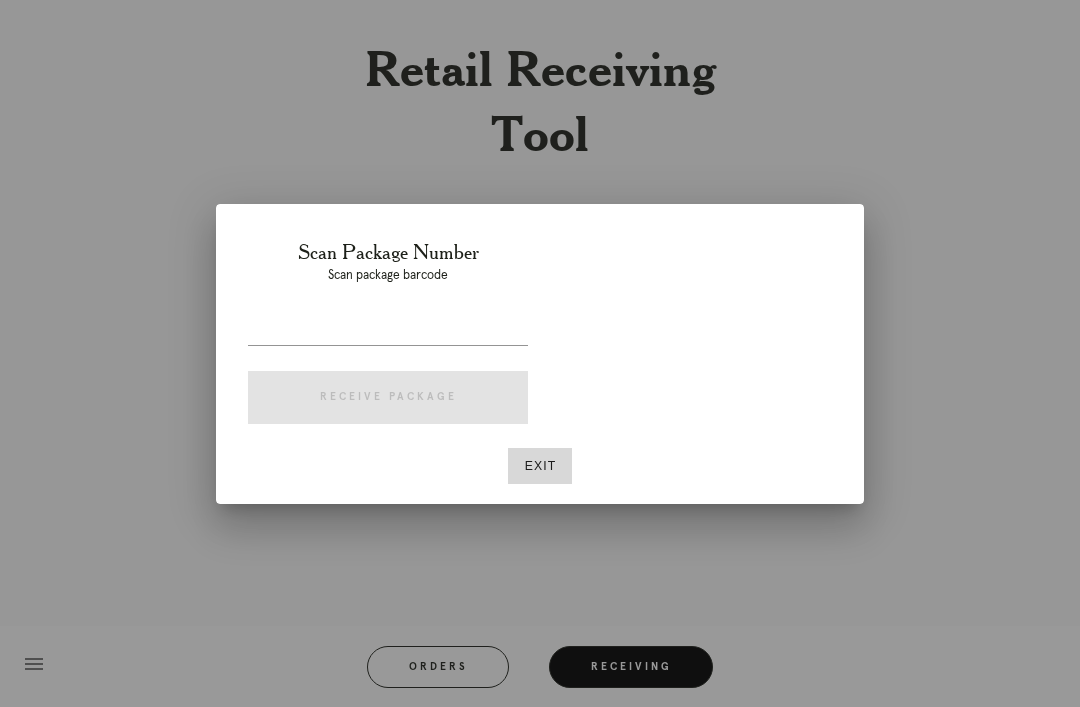 scroll, scrollTop: 0, scrollLeft: 0, axis: both 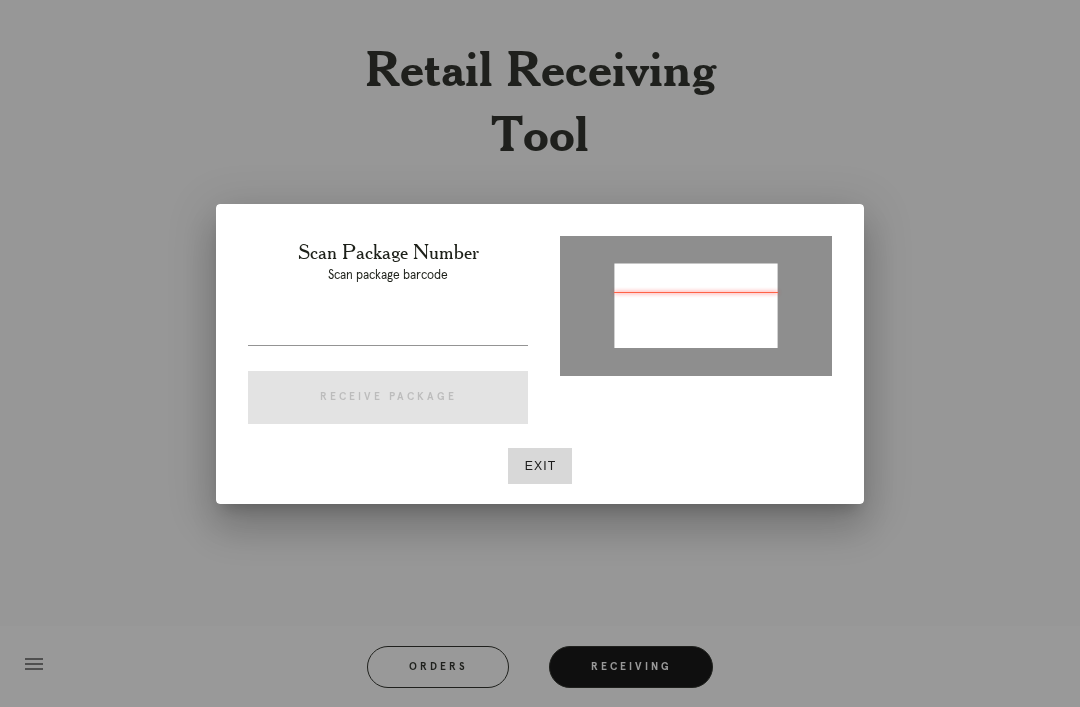 type on "[NUMBER]" 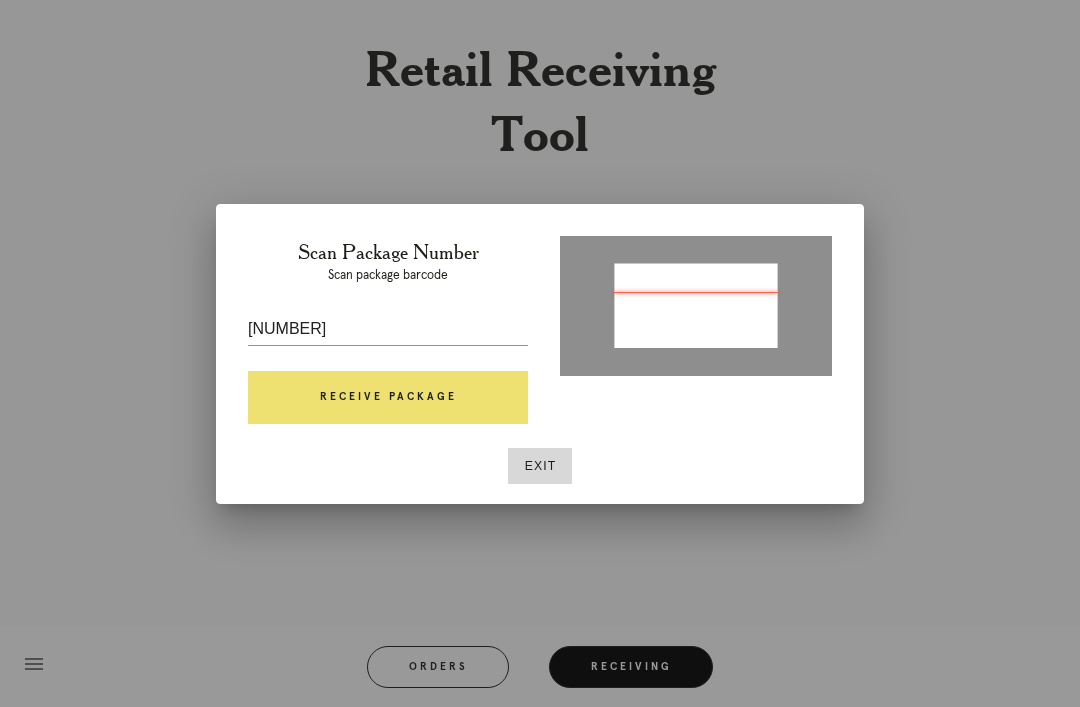 click on "Receive Package" at bounding box center [388, 398] 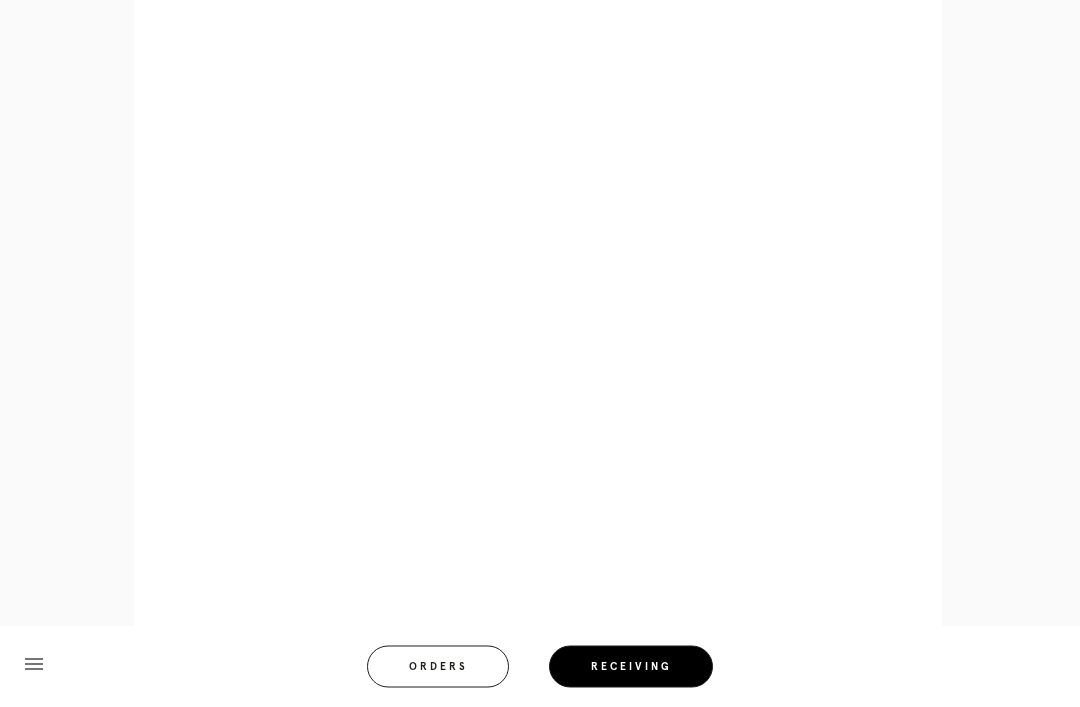 scroll, scrollTop: 858, scrollLeft: 0, axis: vertical 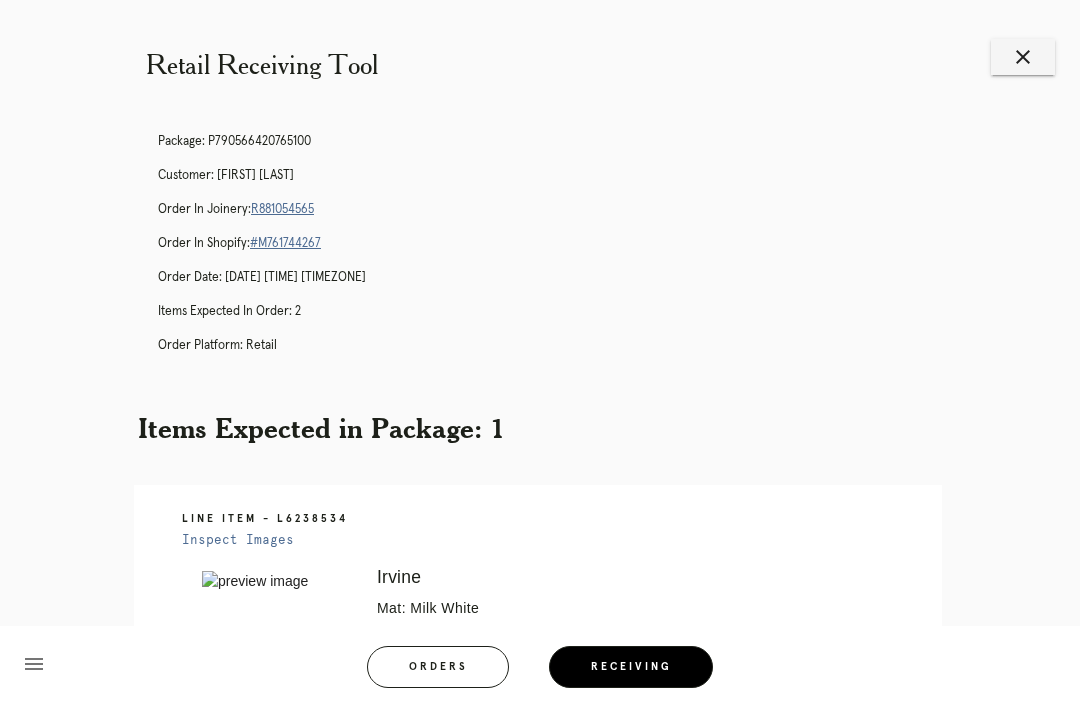 click on "close" at bounding box center (1023, 57) 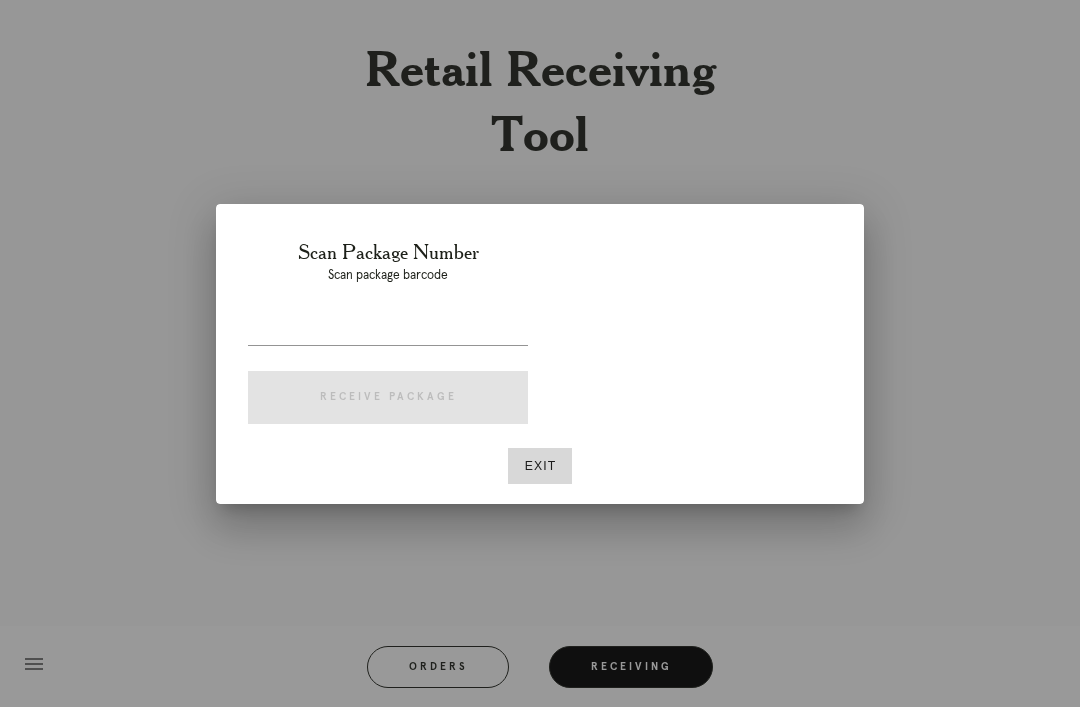 scroll, scrollTop: 0, scrollLeft: 0, axis: both 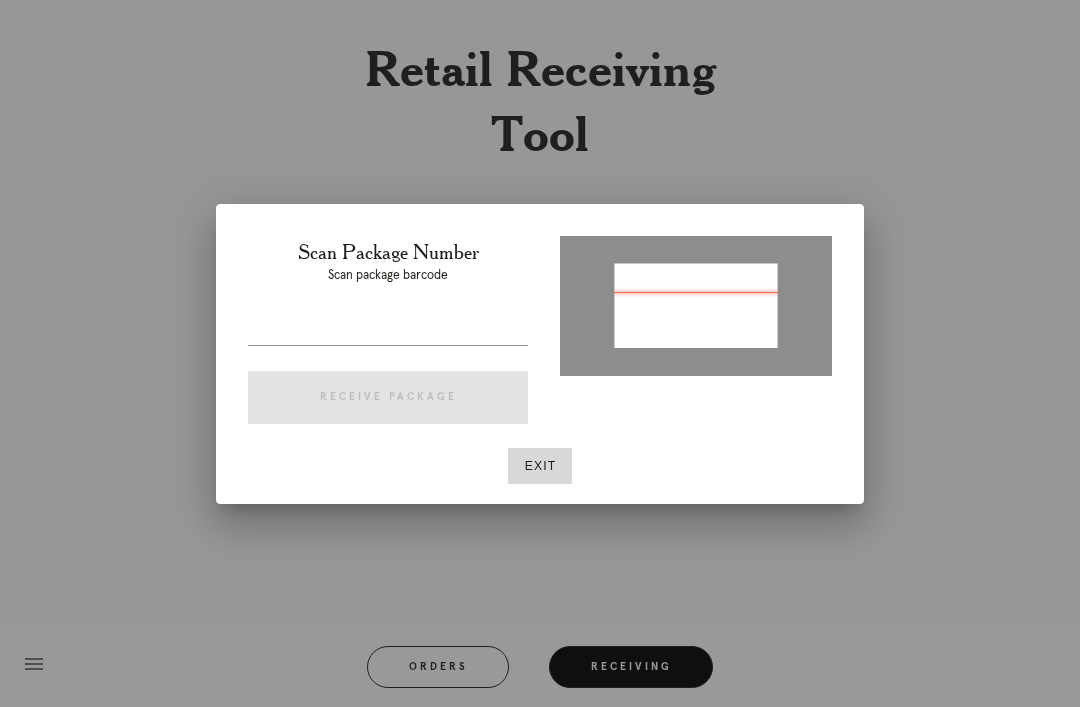 type on "P184782178287415" 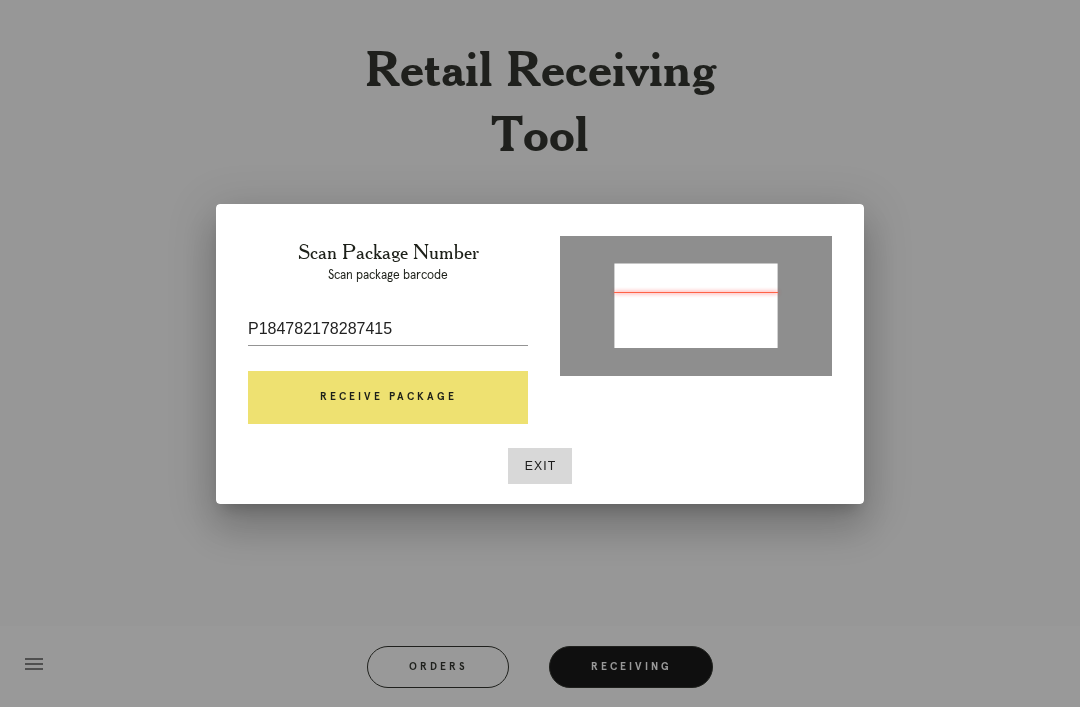 click on "Receive Package" at bounding box center (388, 398) 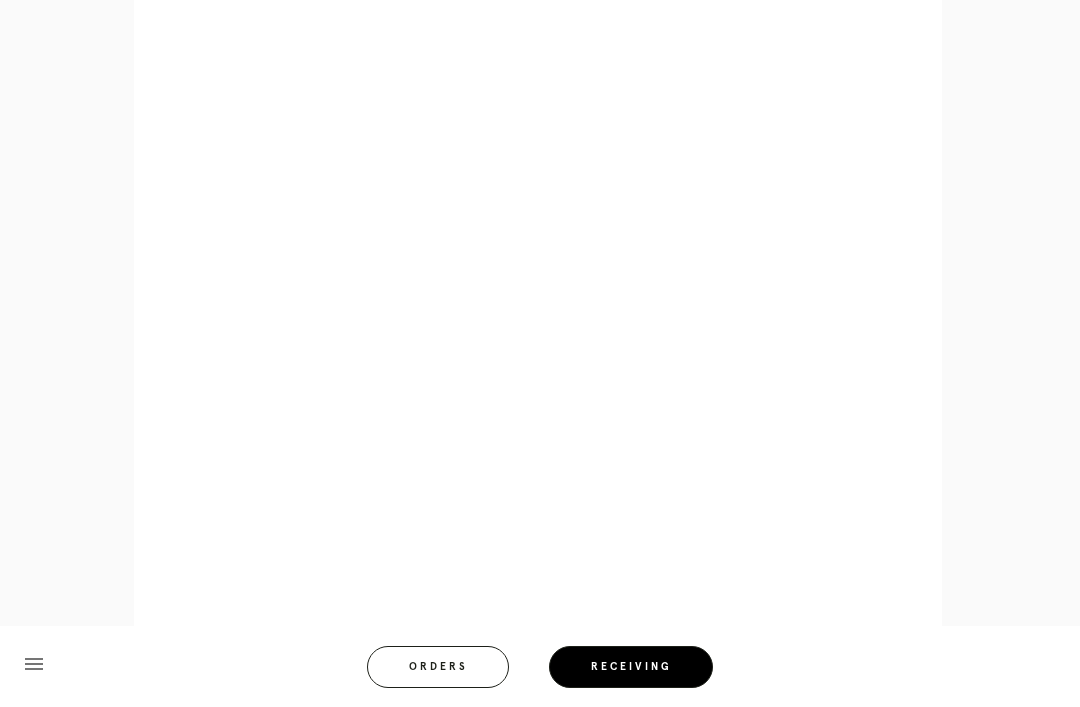 scroll, scrollTop: 858, scrollLeft: 0, axis: vertical 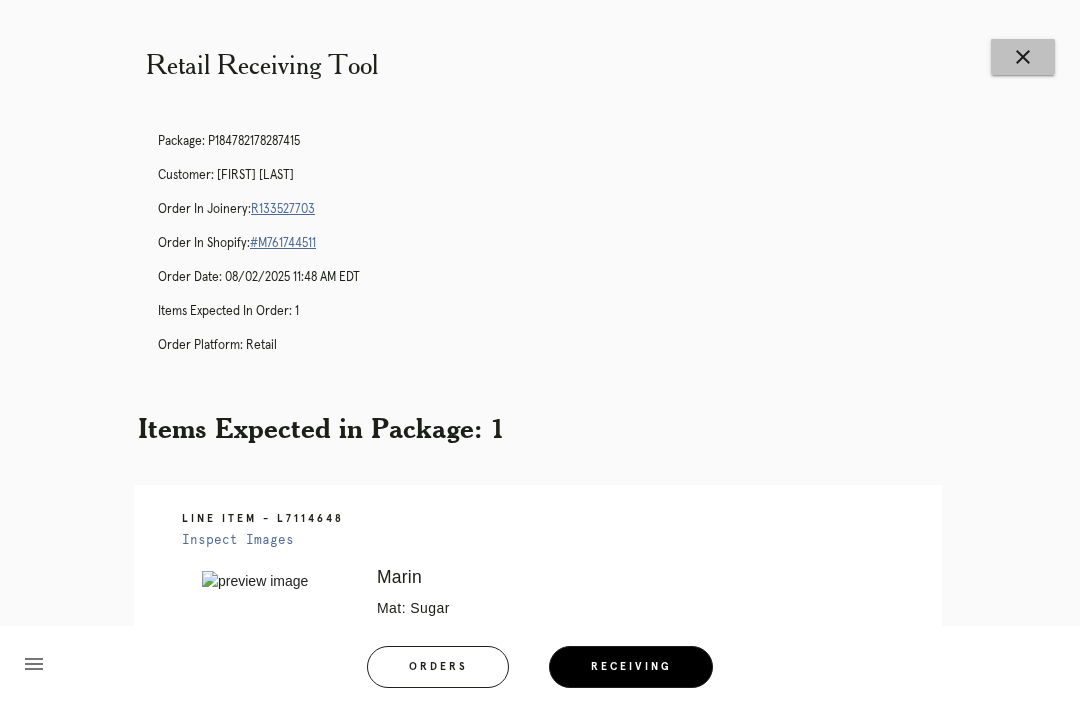 click on "close" at bounding box center [1023, 57] 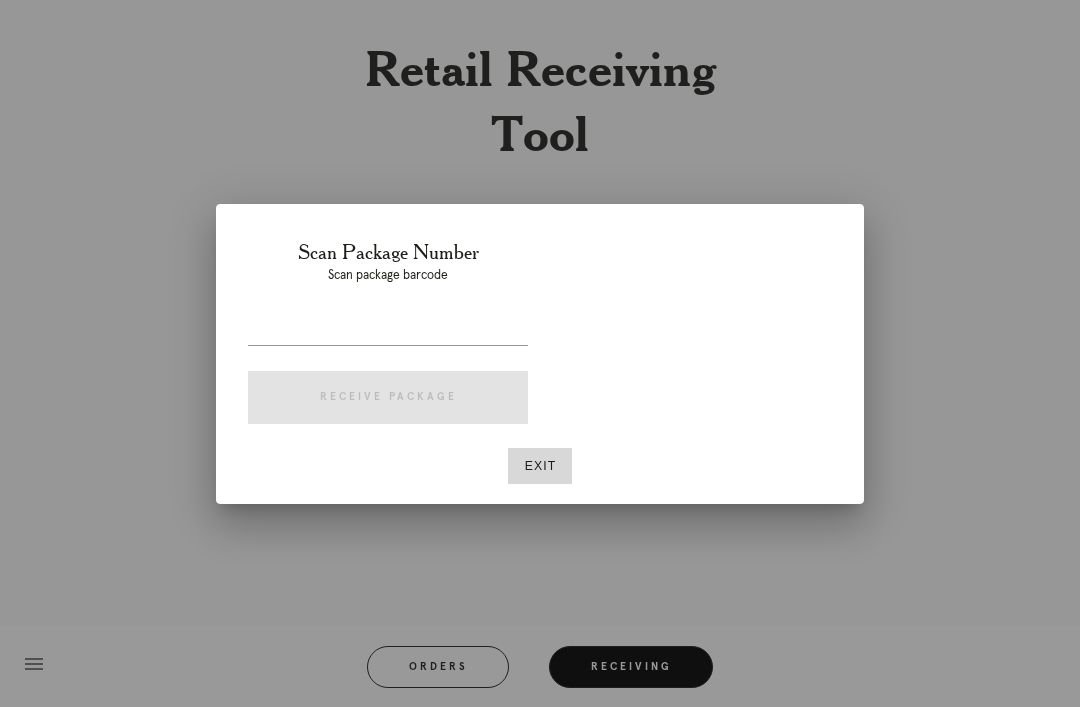 scroll, scrollTop: 0, scrollLeft: 0, axis: both 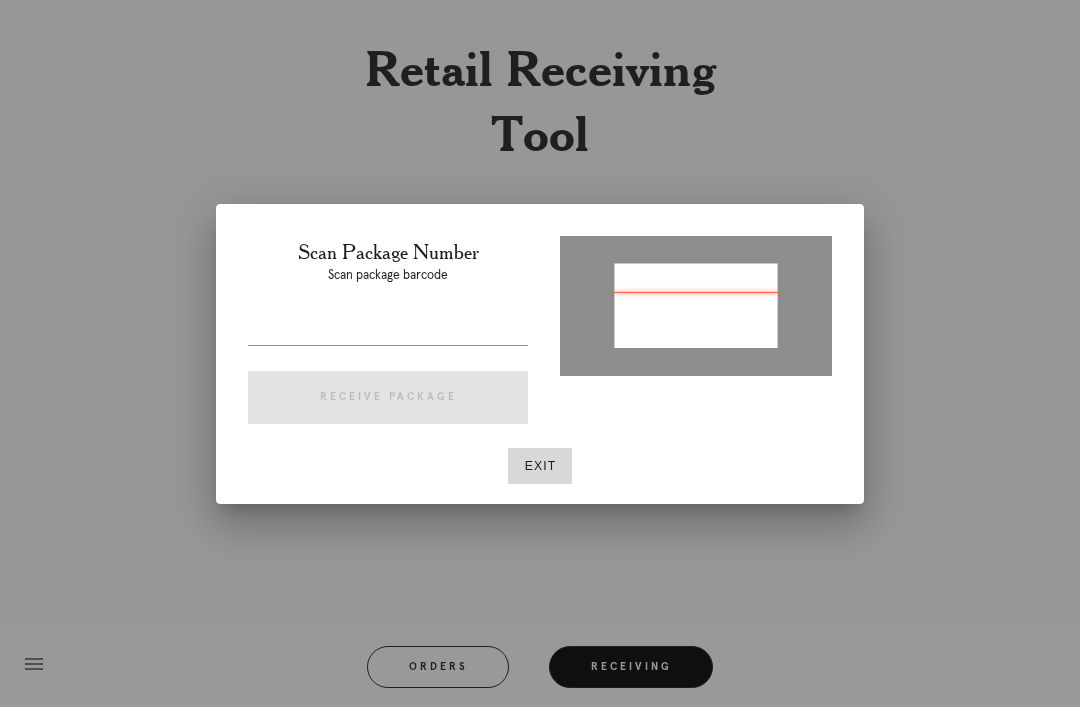 type on "[NUMBER]" 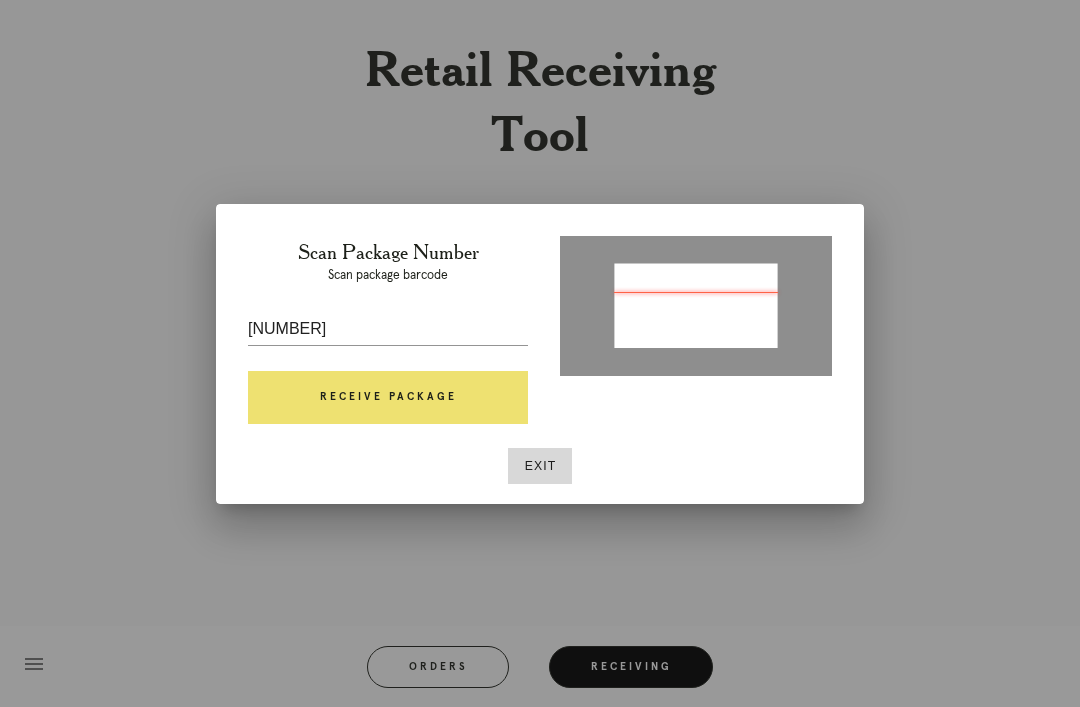 click on "Receive Package" at bounding box center (388, 398) 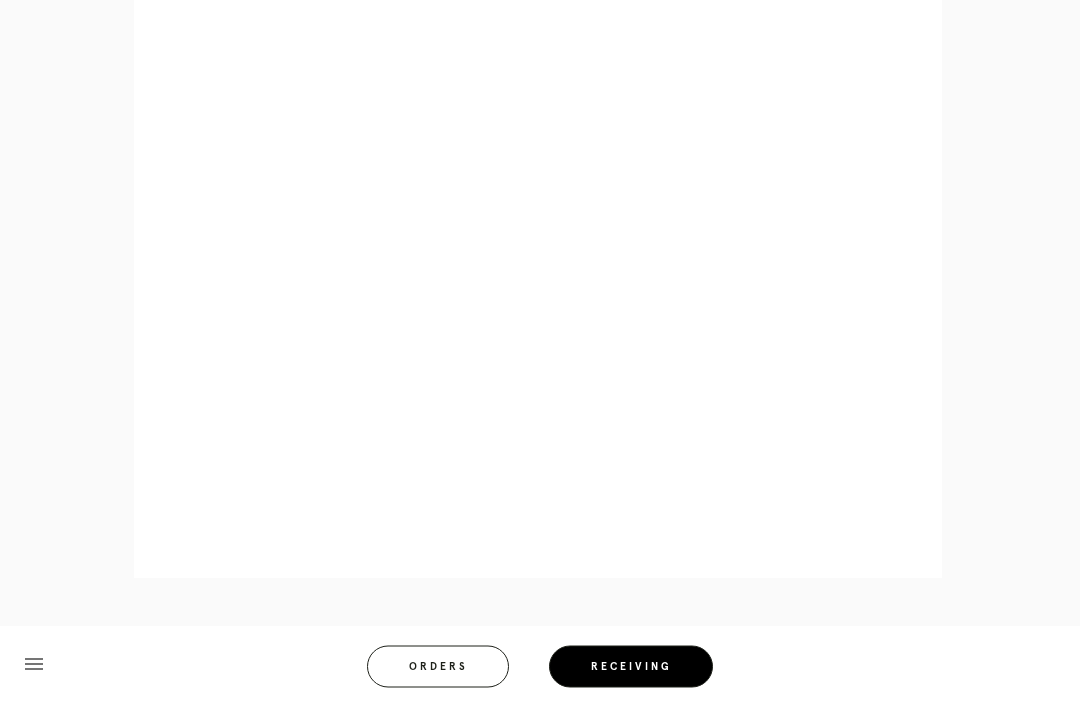 scroll, scrollTop: 998, scrollLeft: 0, axis: vertical 